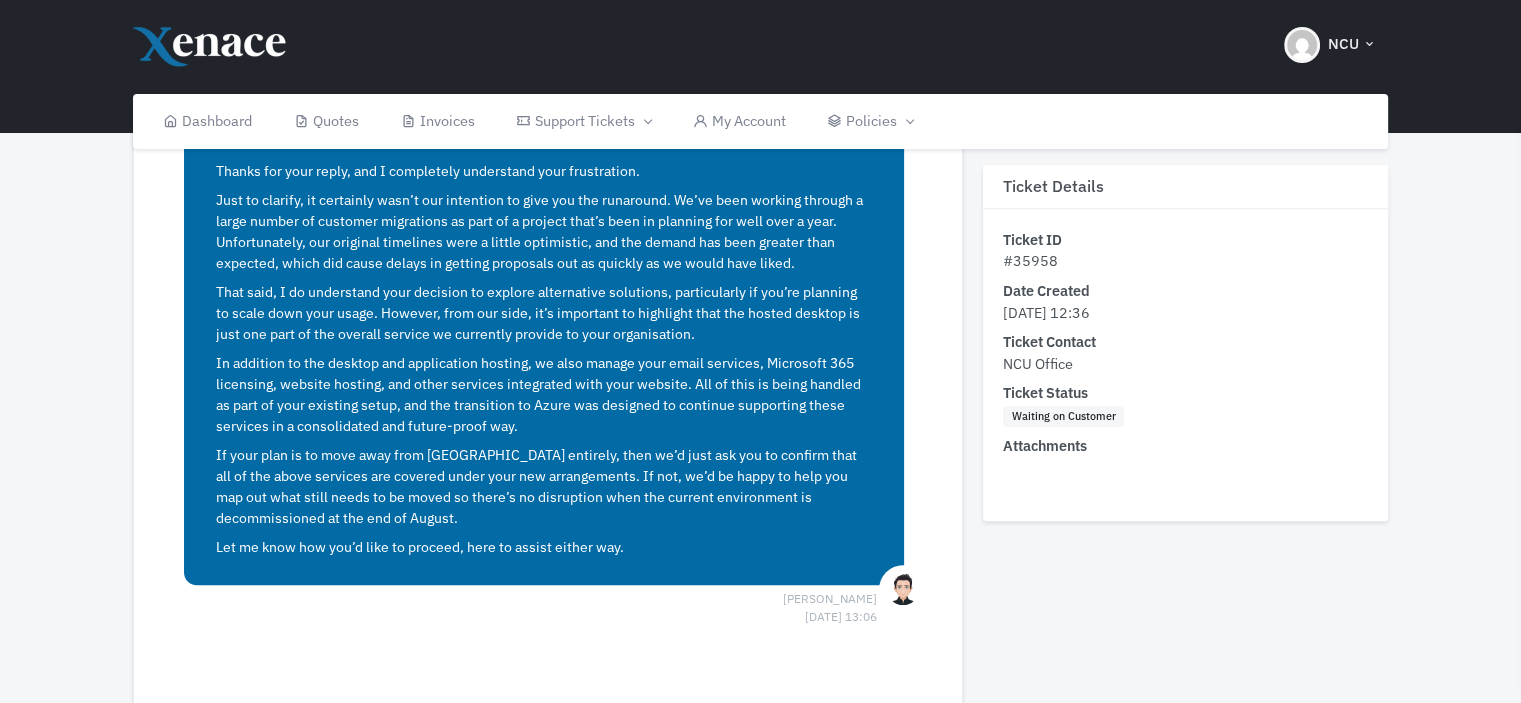 scroll, scrollTop: 2086, scrollLeft: 0, axis: vertical 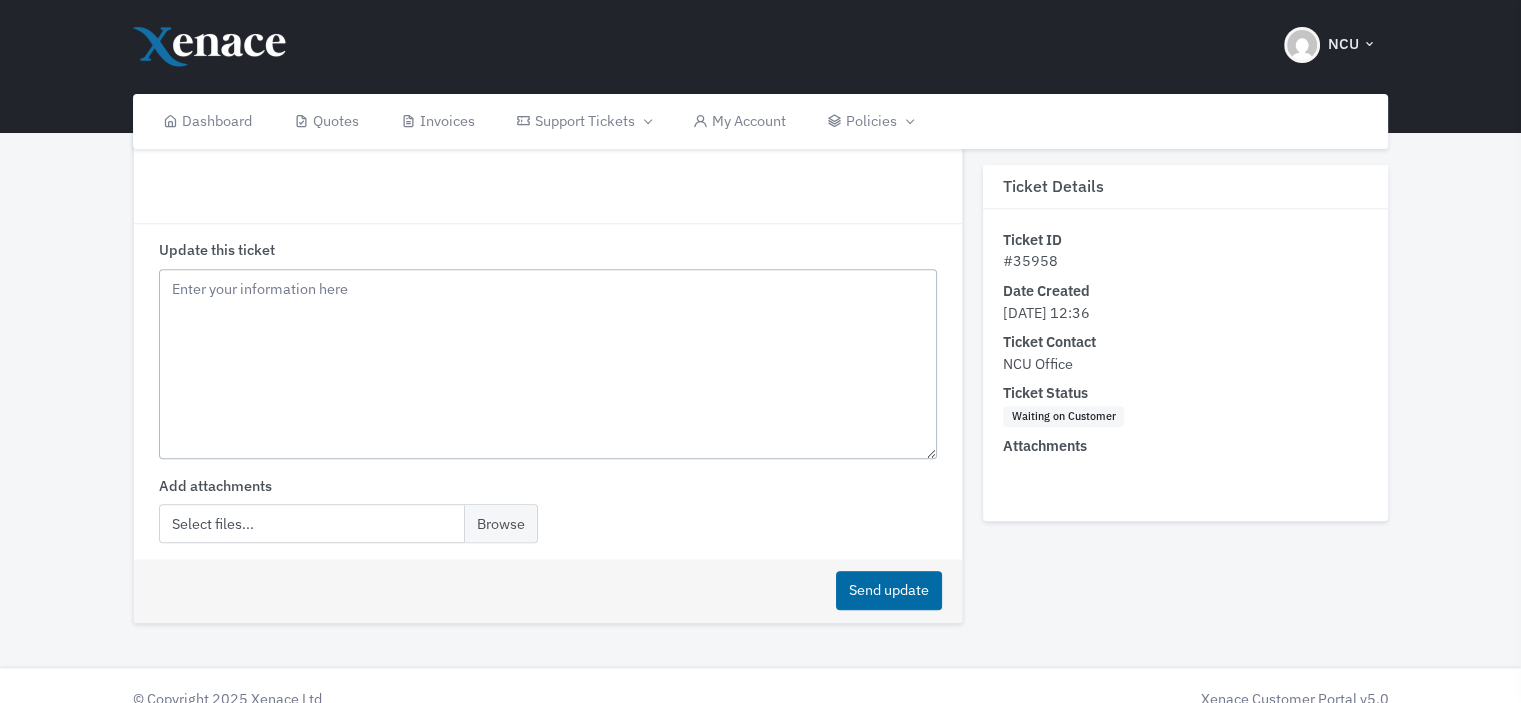 click on "Update this ticket" at bounding box center (548, 364) 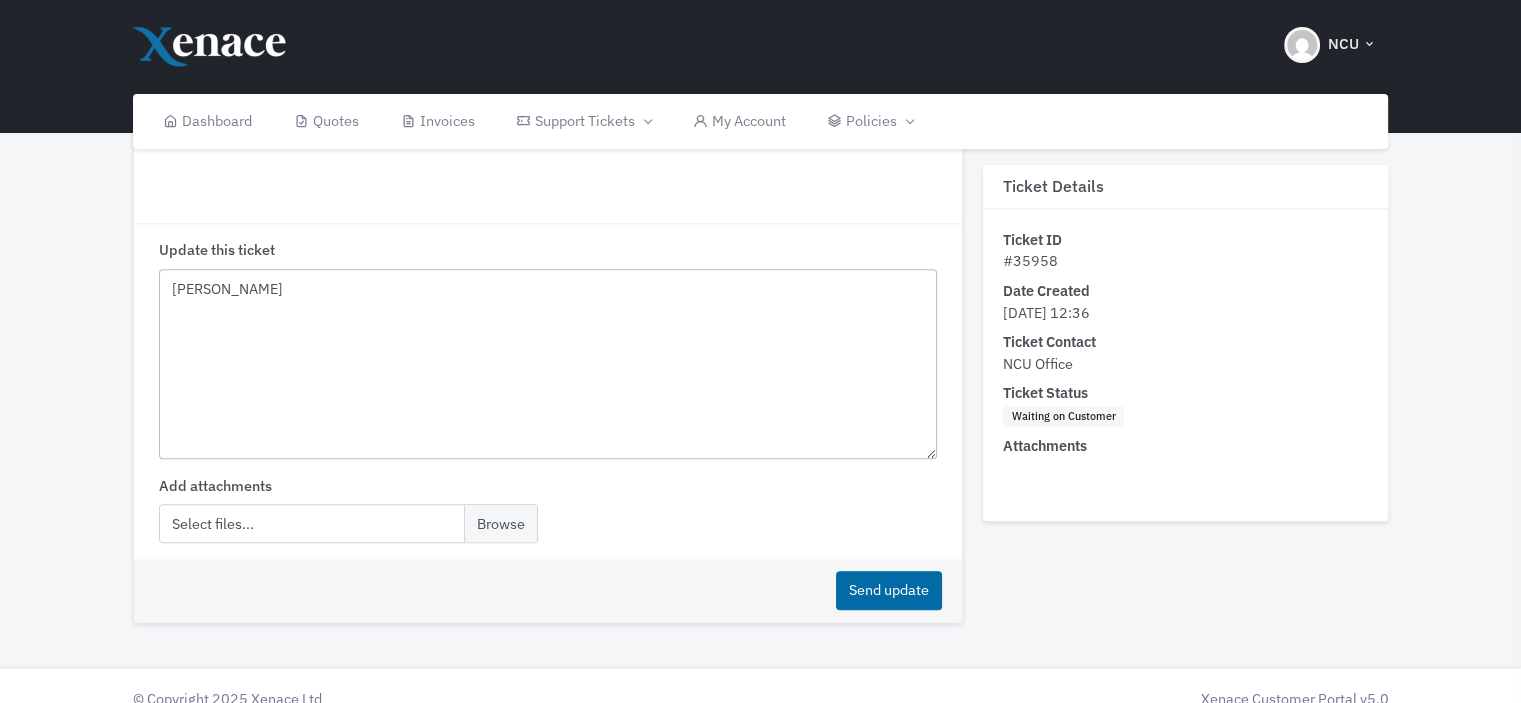 type on "J" 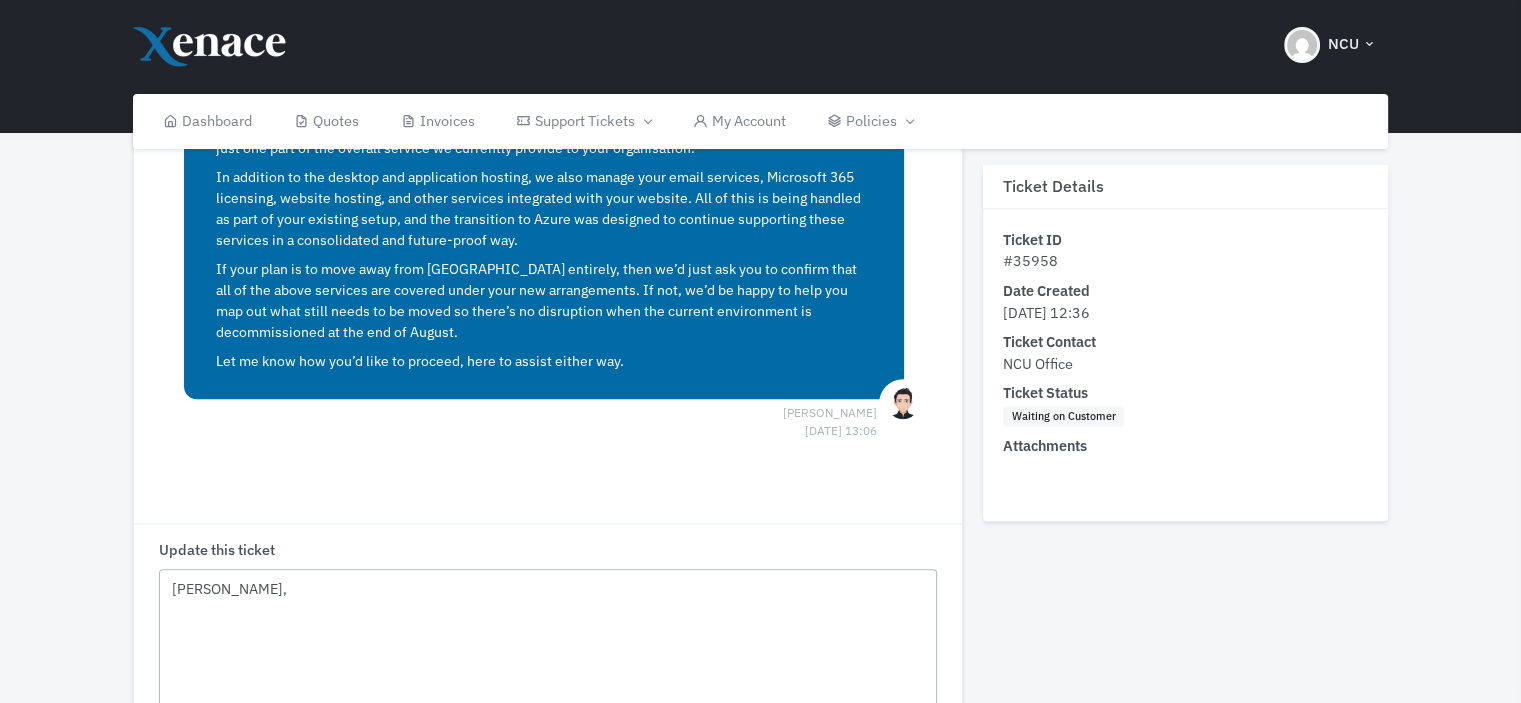 scroll, scrollTop: 2086, scrollLeft: 0, axis: vertical 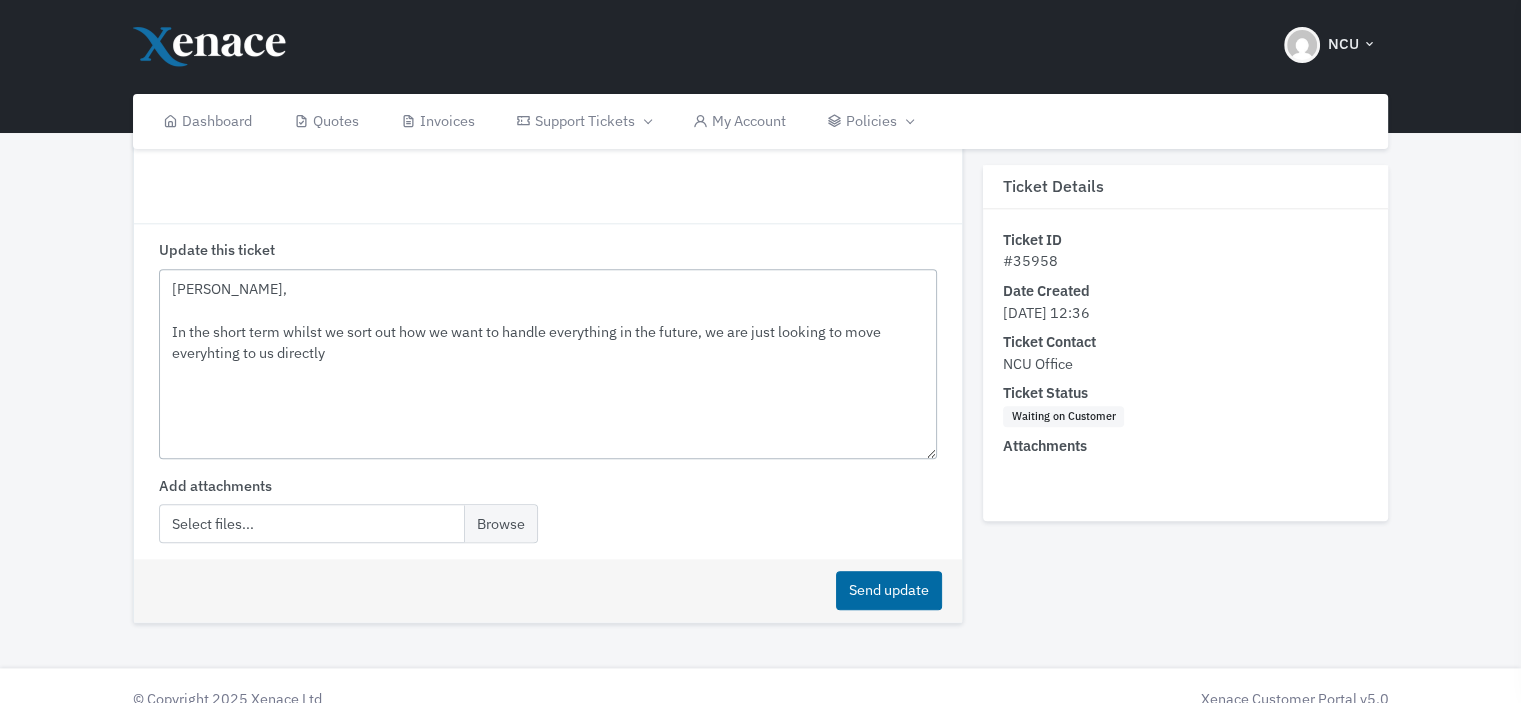 click on "[PERSON_NAME],
In the short term whilst we sort out how we want to handle everything in the future, we are just looking to move everyhting to us directly" at bounding box center [548, 364] 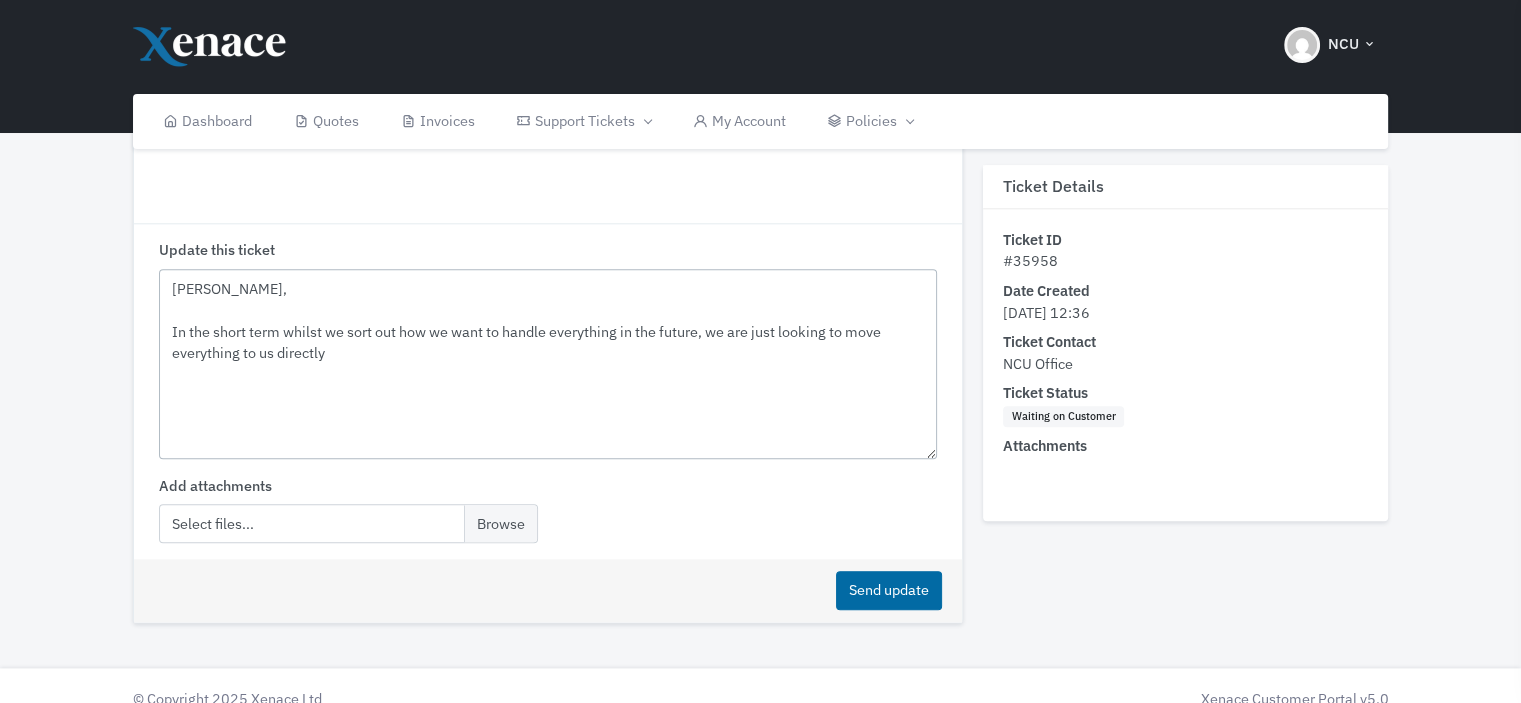 click on "[PERSON_NAME],
In the short term whilst we sort out how we want to handle everything in the future, we are just looking to move everything to us directly" at bounding box center [548, 364] 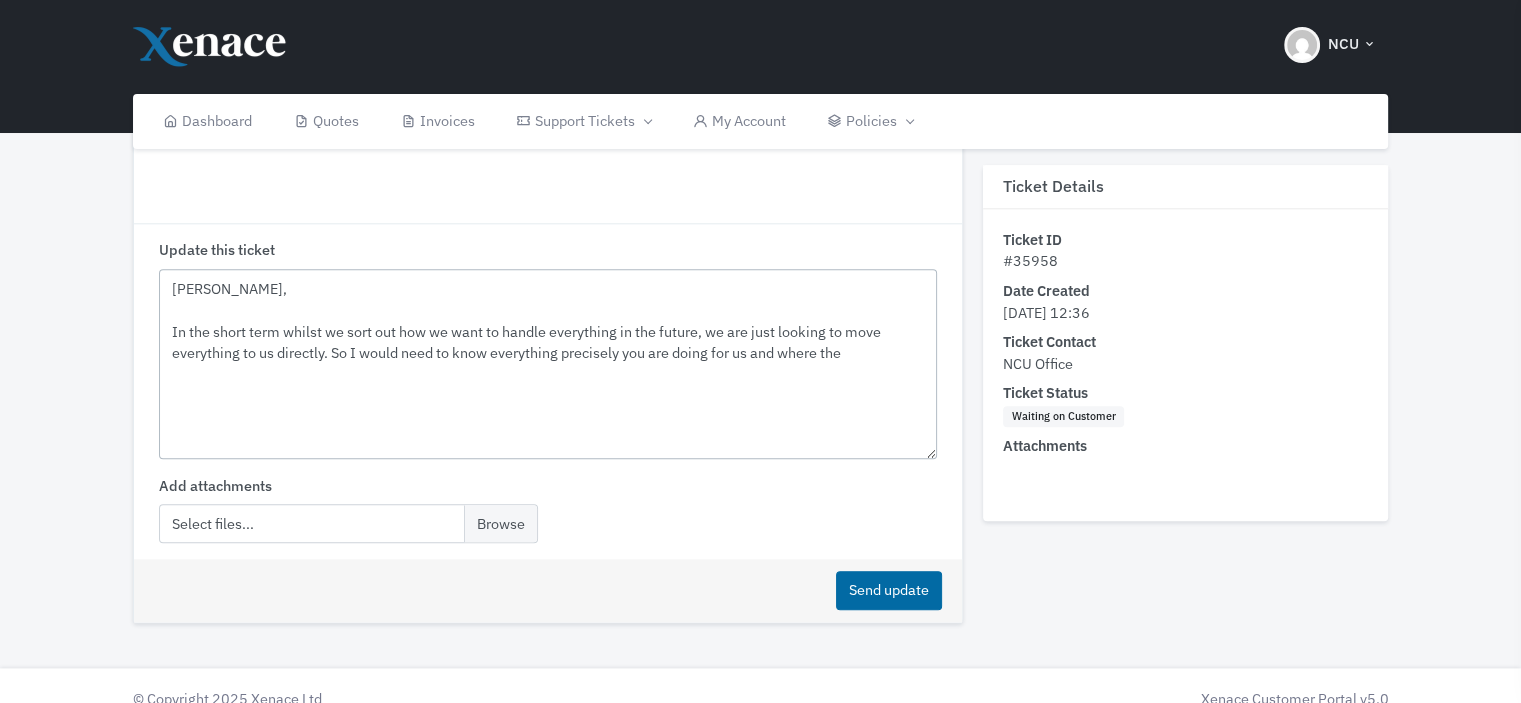click on "[PERSON_NAME],
In the short term whilst we sort out how we want to handle everything in the future, we are just looking to move everything to us directly. So I would need to know everything precisely you are doing for us and where the" at bounding box center (548, 364) 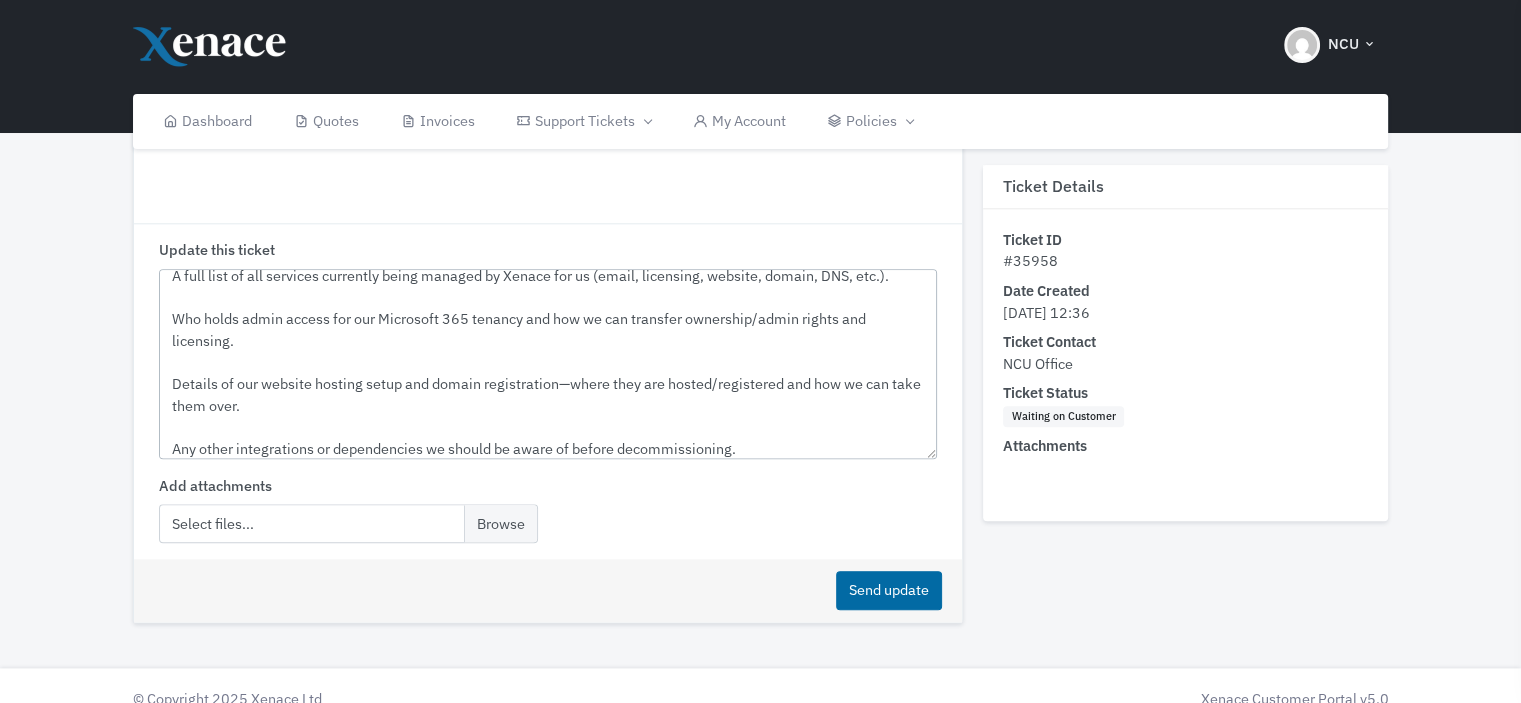scroll, scrollTop: 0, scrollLeft: 0, axis: both 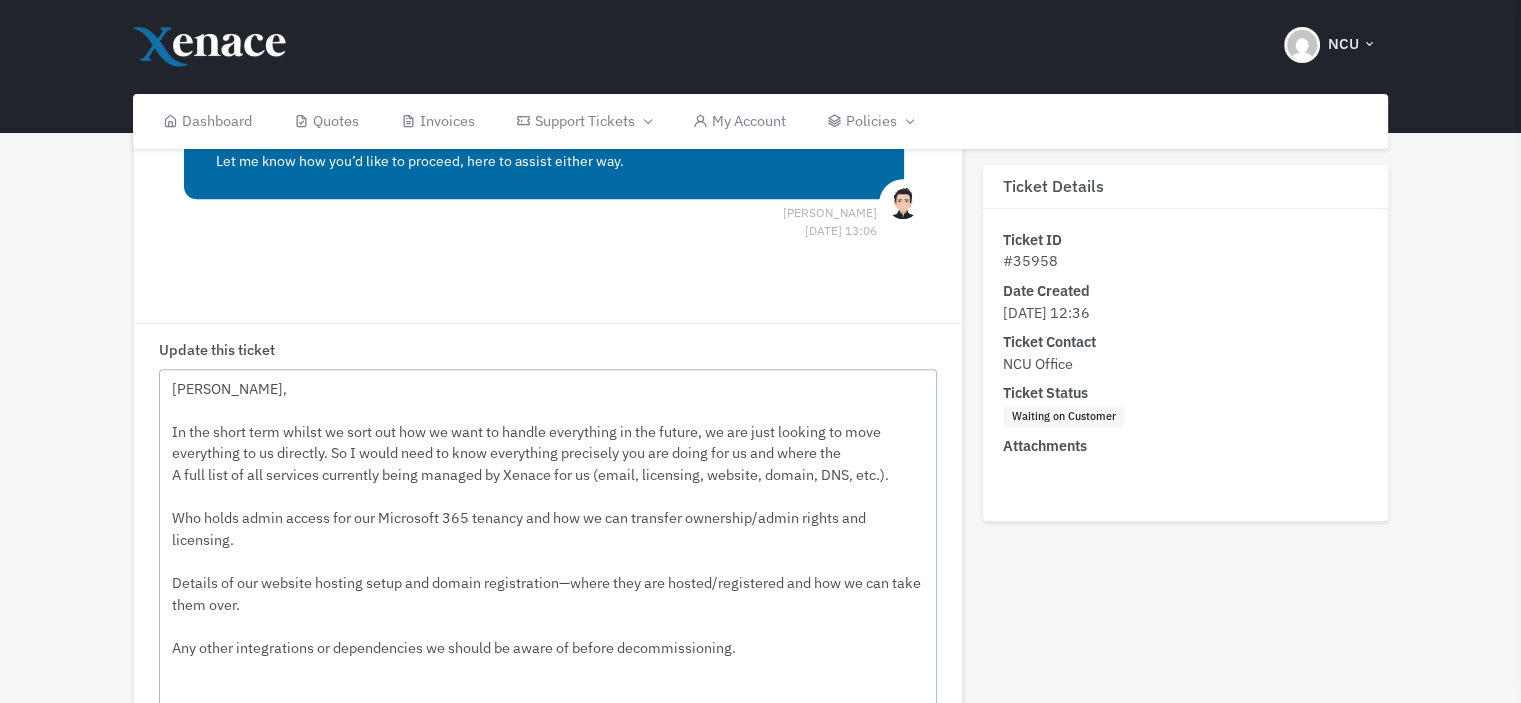 drag, startPoint x: 933, startPoint y: 531, endPoint x: 935, endPoint y: 742, distance: 211.00948 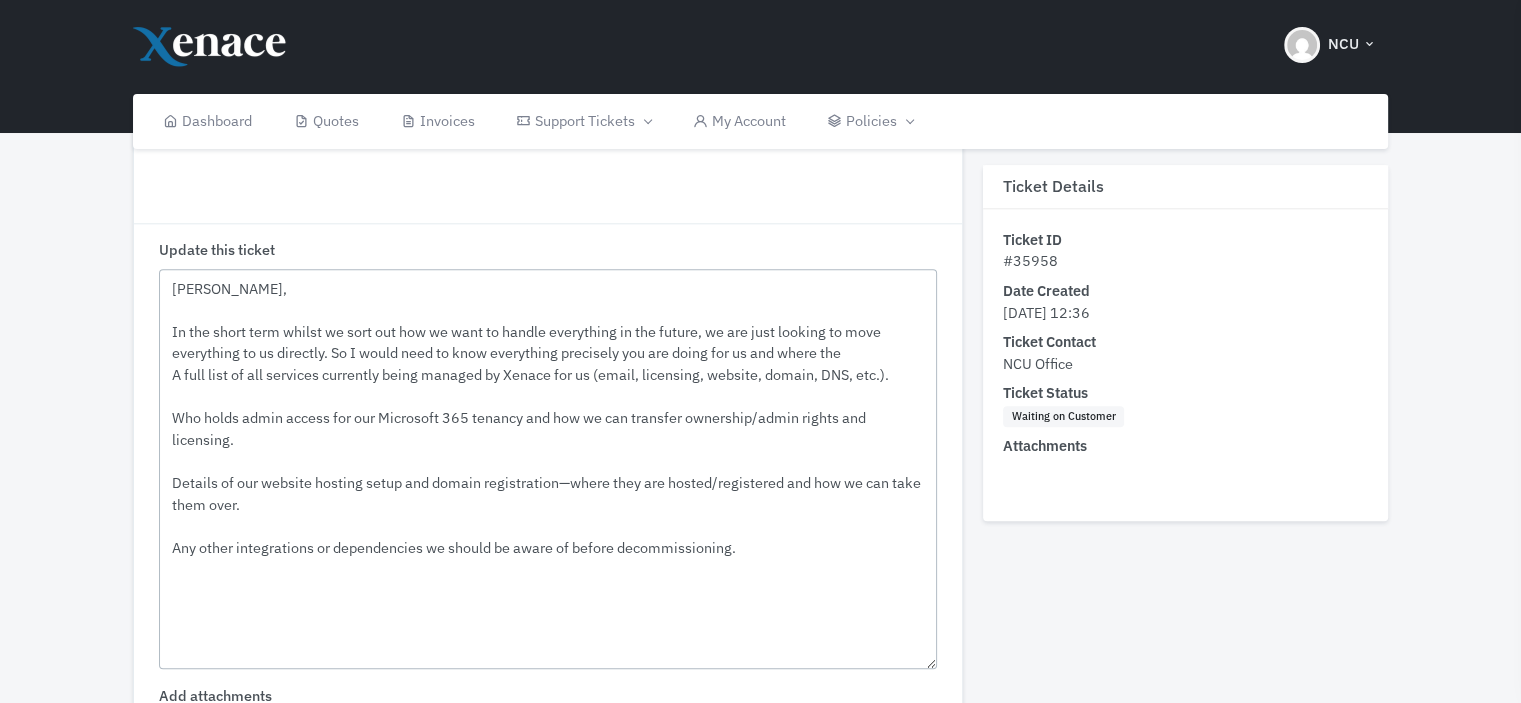 scroll, scrollTop: 2186, scrollLeft: 0, axis: vertical 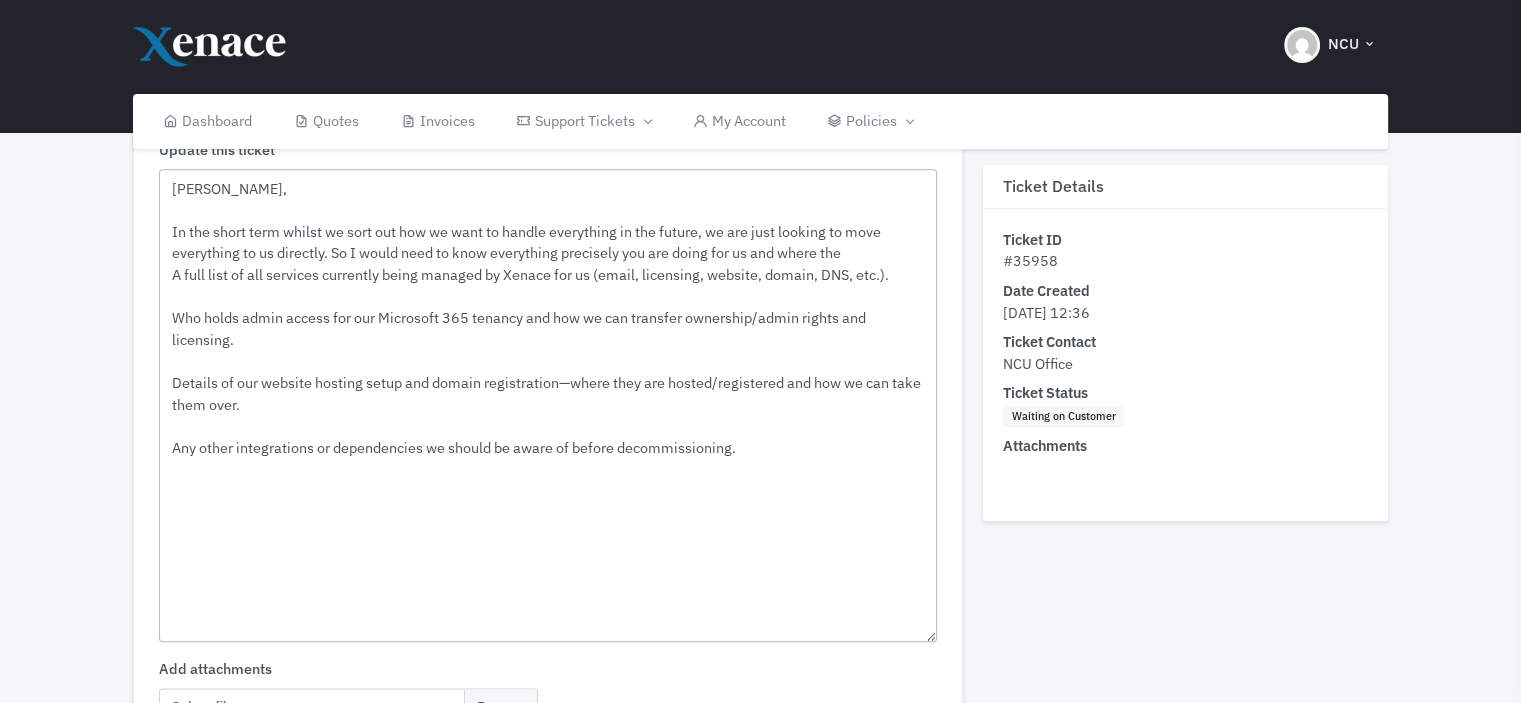 drag, startPoint x: 931, startPoint y: 539, endPoint x: 936, endPoint y: 615, distance: 76.1643 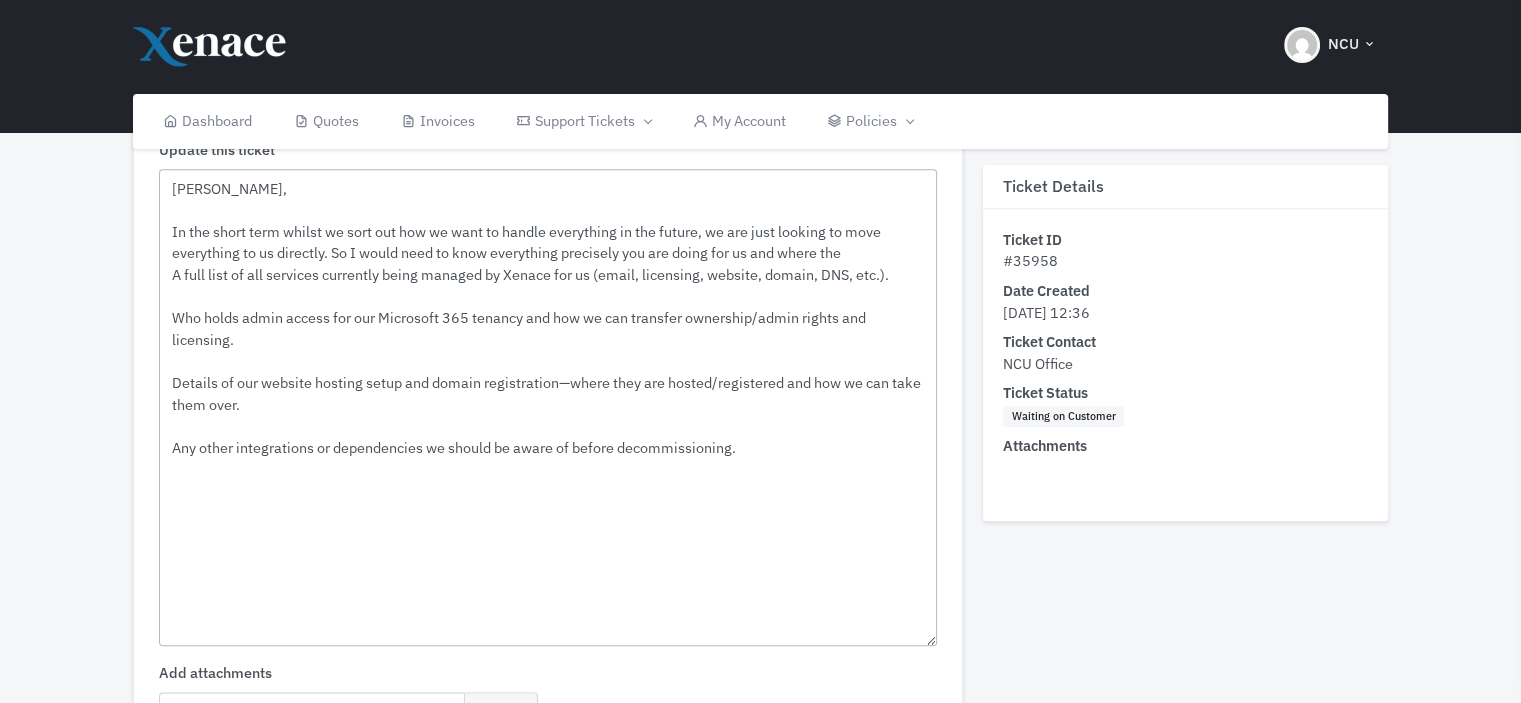click on "[PERSON_NAME],
In the short term whilst we sort out how we want to handle everything in the future, we are just looking to move everything to us directly. So I would need to know everything precisely you are doing for us and where the
A full list of all services currently being managed by Xenace for us (email, licensing, website, domain, DNS, etc.).
Who holds admin access for our Microsoft 365 tenancy and how we can transfer ownership/admin rights and licensing.
Details of our website hosting setup and domain registration—where they are hosted/registered and how we can take them over.
Any other integrations or dependencies we should be aware of before decommissioning." at bounding box center [548, 407] 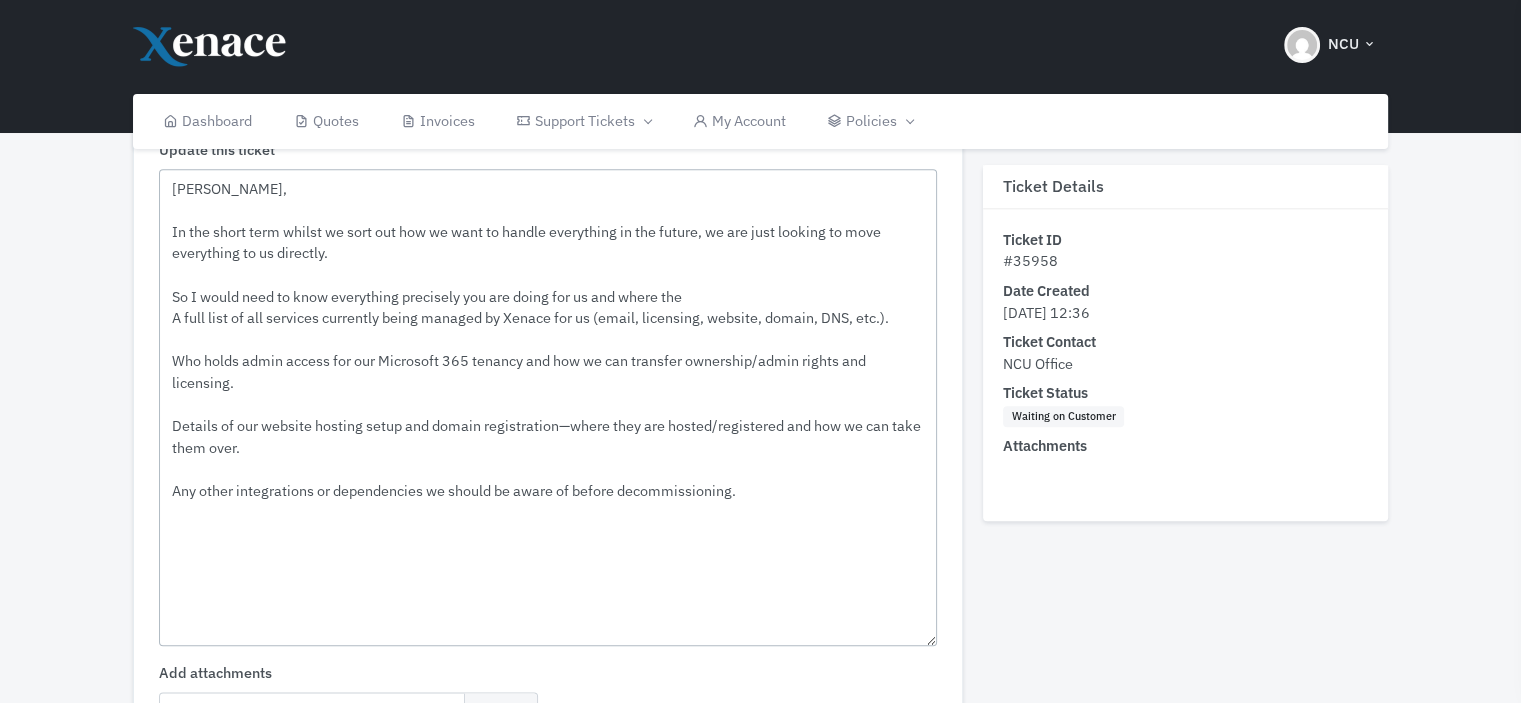 drag, startPoint x: 691, startPoint y: 272, endPoint x: 594, endPoint y: 279, distance: 97.25225 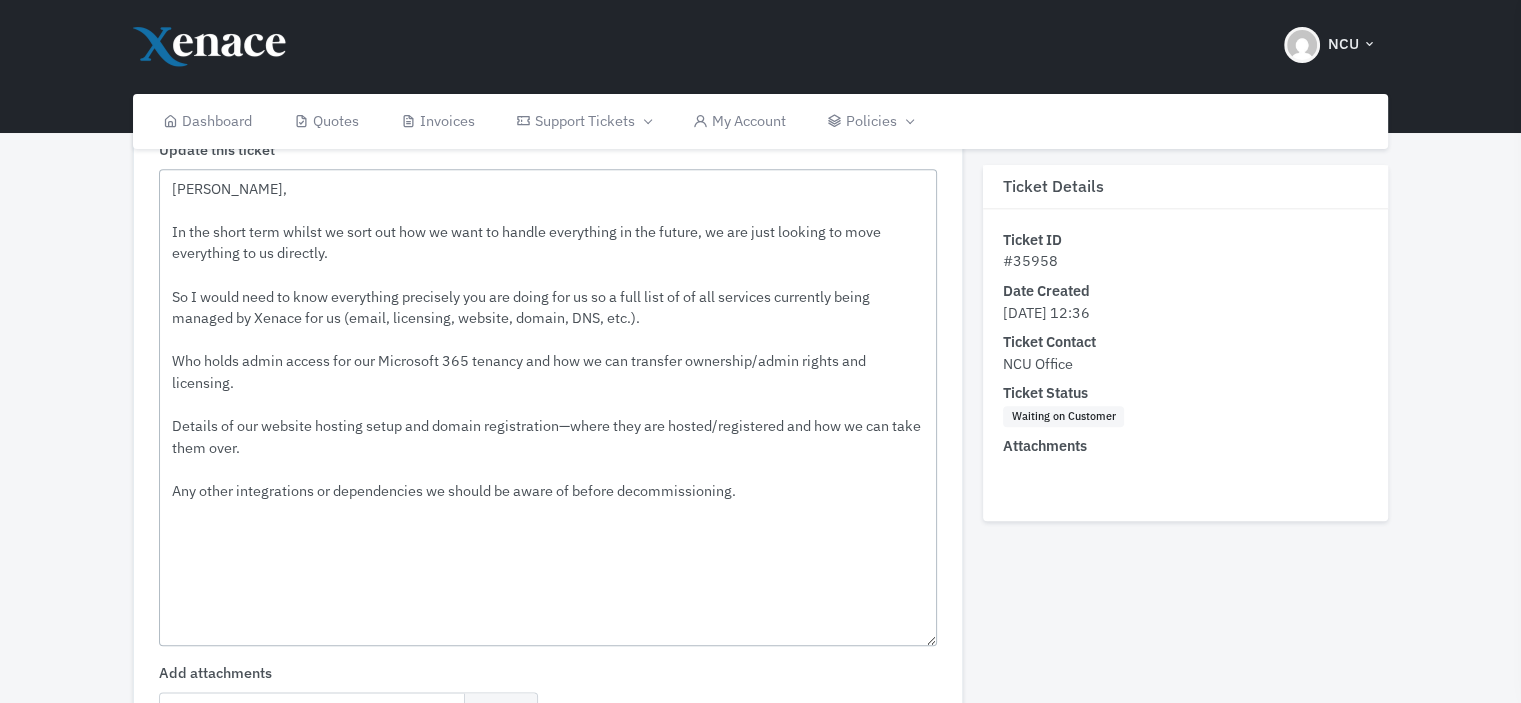 drag, startPoint x: 345, startPoint y: 295, endPoint x: 643, endPoint y: 303, distance: 298.10736 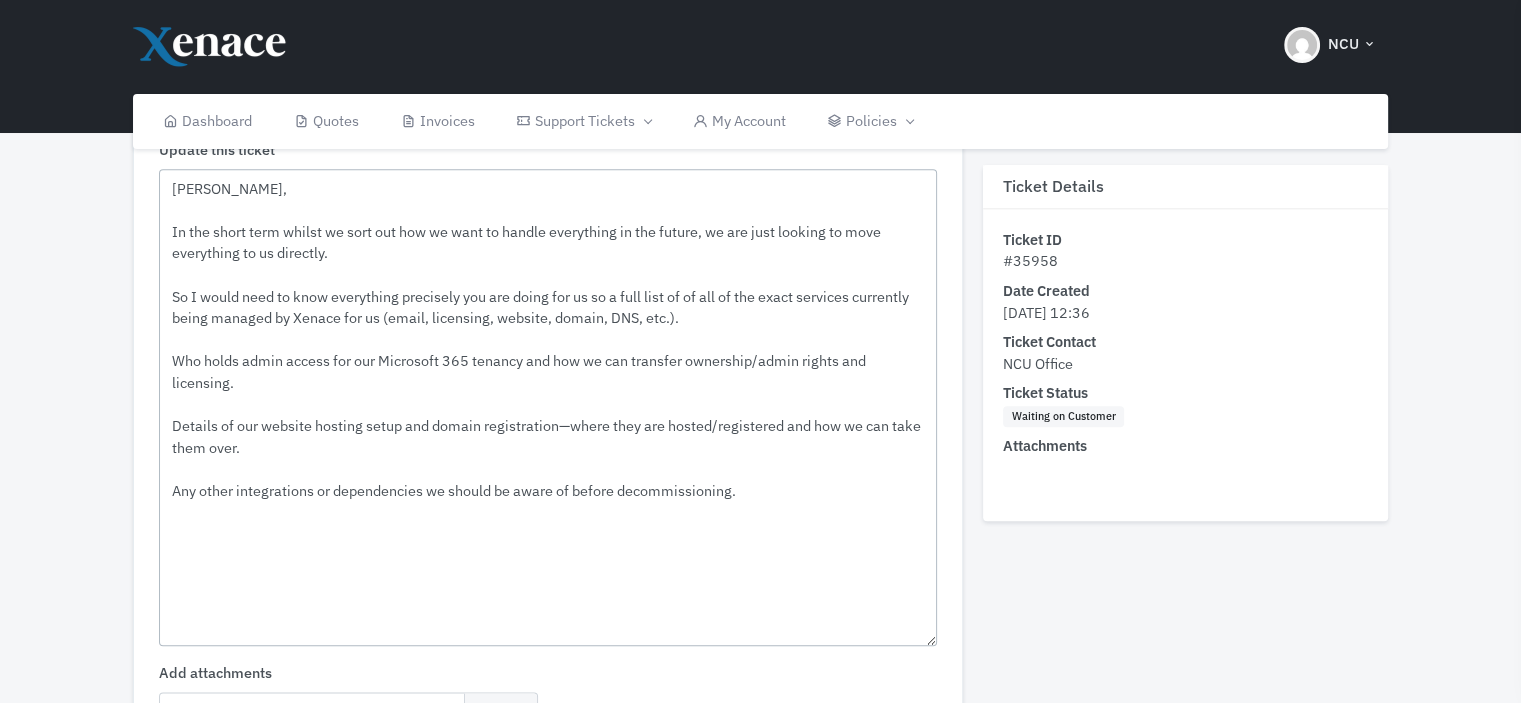click on "[PERSON_NAME],
In the short term whilst we sort out how we want to handle everything in the future, we are just looking to move everything to us directly.
So I would need to know everything precisely you are doing for us so a full list of of all of the exact services currently being managed by Xenace for us (email, licensing, website, domain, DNS, etc.).
Who holds admin access for our Microsoft 365 tenancy and how we can transfer ownership/admin rights and licensing.
Details of our website hosting setup and domain registration—where they are hosted/registered and how we can take them over.
Any other integrations or dependencies we should be aware of before decommissioning." at bounding box center [548, 407] 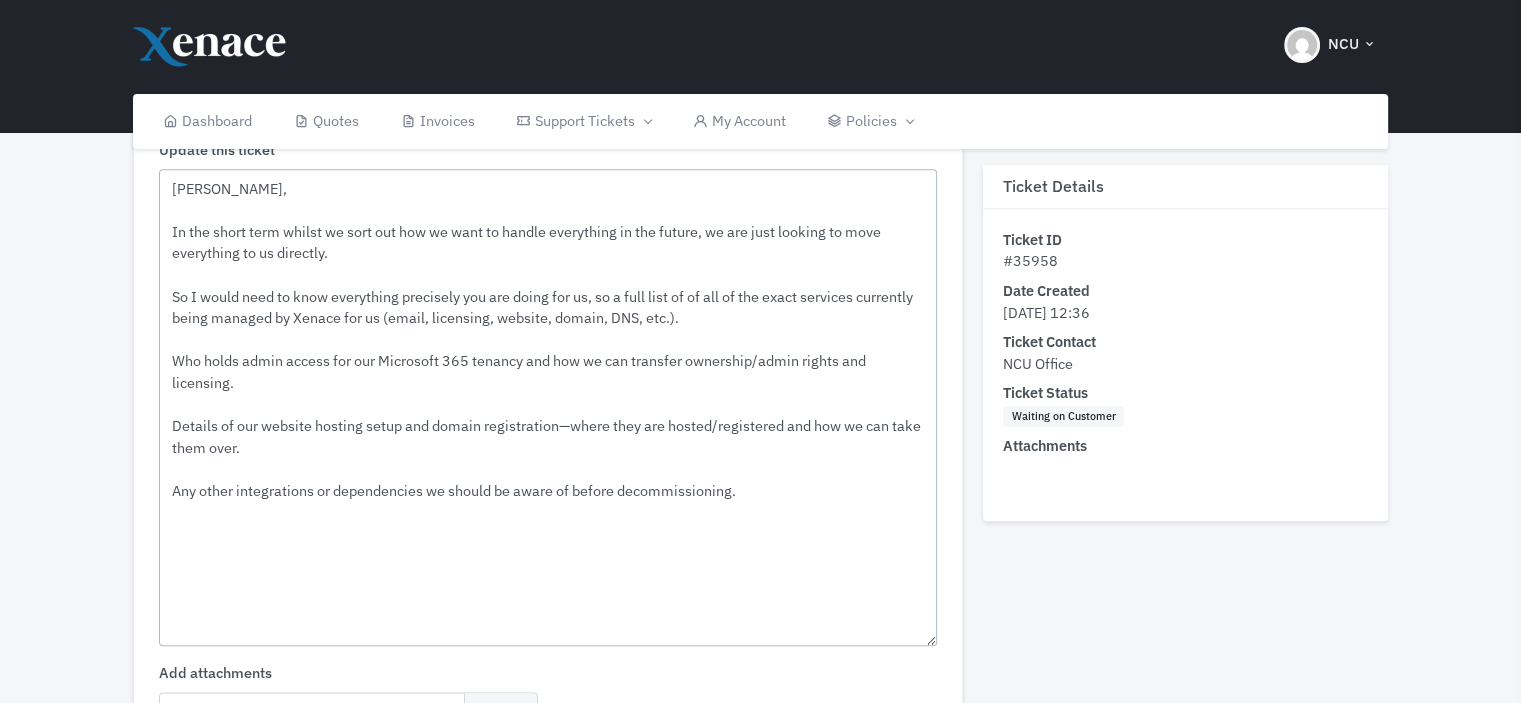 drag, startPoint x: 384, startPoint y: 290, endPoint x: 756, endPoint y: 303, distance: 372.22708 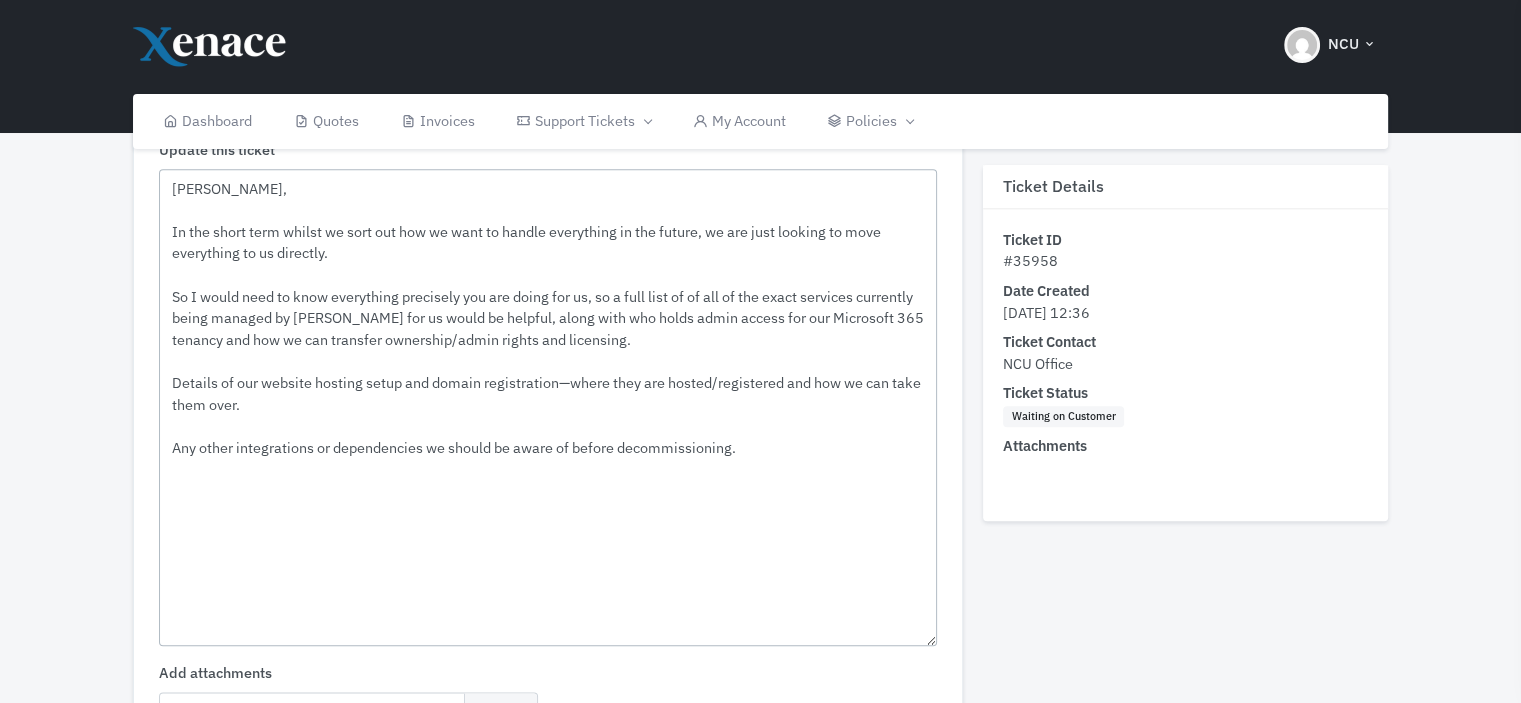 click on "[PERSON_NAME],
In the short term whilst we sort out how we want to handle everything in the future, we are just looking to move everything to us directly.
So I would need to know everything precisely you are doing for us, so a full list of of all of the exact services currently being managed by [PERSON_NAME] for us would be helpful, along with who holds admin access for our Microsoft 365 tenancy and how we can transfer ownership/admin rights and licensing.
Details of our website hosting setup and domain registration—where they are hosted/registered and how we can take them over.
Any other integrations or dependencies we should be aware of before decommissioning." at bounding box center [548, 407] 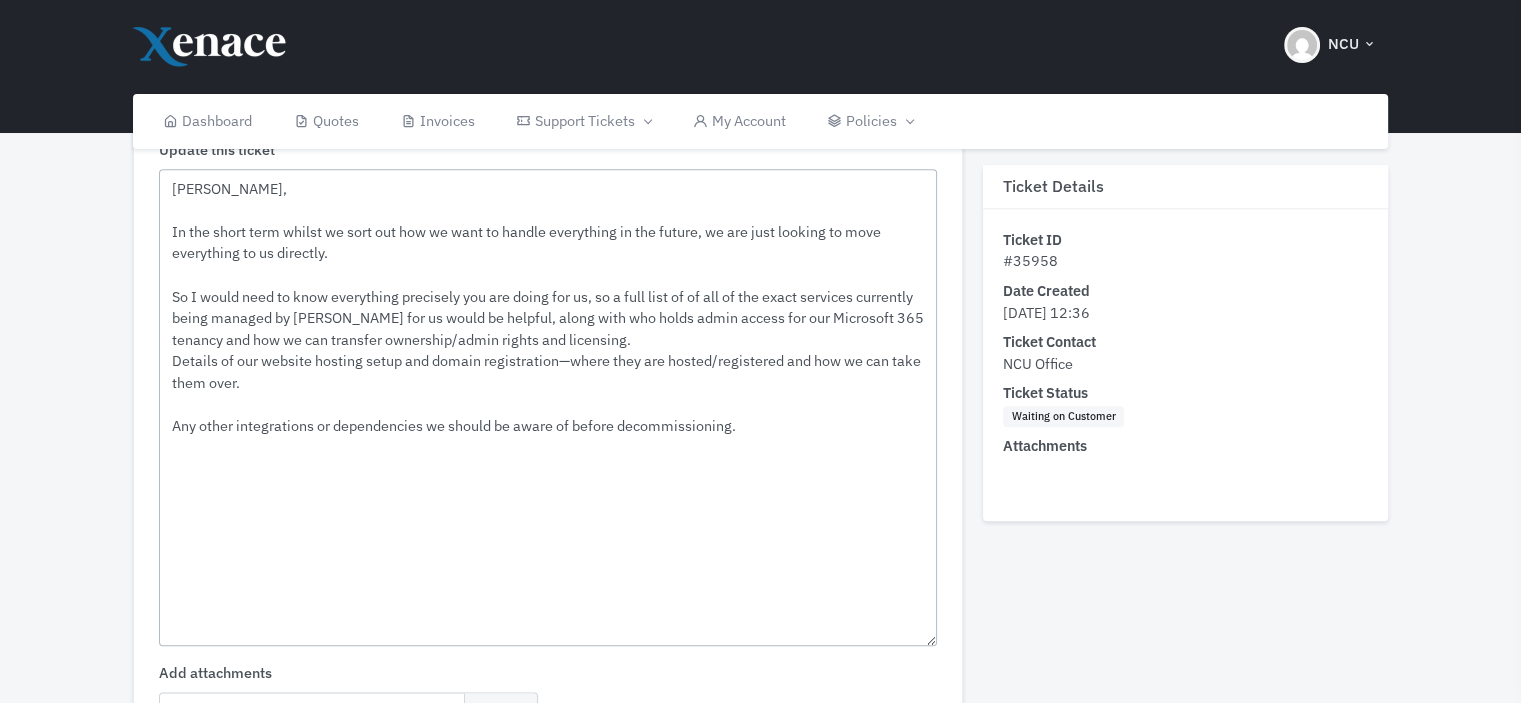 click on "[PERSON_NAME],
In the short term whilst we sort out how we want to handle everything in the future, we are just looking to move everything to us directly.
So I would need to know everything precisely you are doing for us, so a full list of of all of the exact services currently being managed by [PERSON_NAME] for us would be helpful, along with who holds admin access for our Microsoft 365 tenancy and how we can transfer ownership/admin rights and licensing.
Details of our website hosting setup and domain registration—where they are hosted/registered and how we can take them over.
Any other integrations or dependencies we should be aware of before decommissioning." at bounding box center (548, 407) 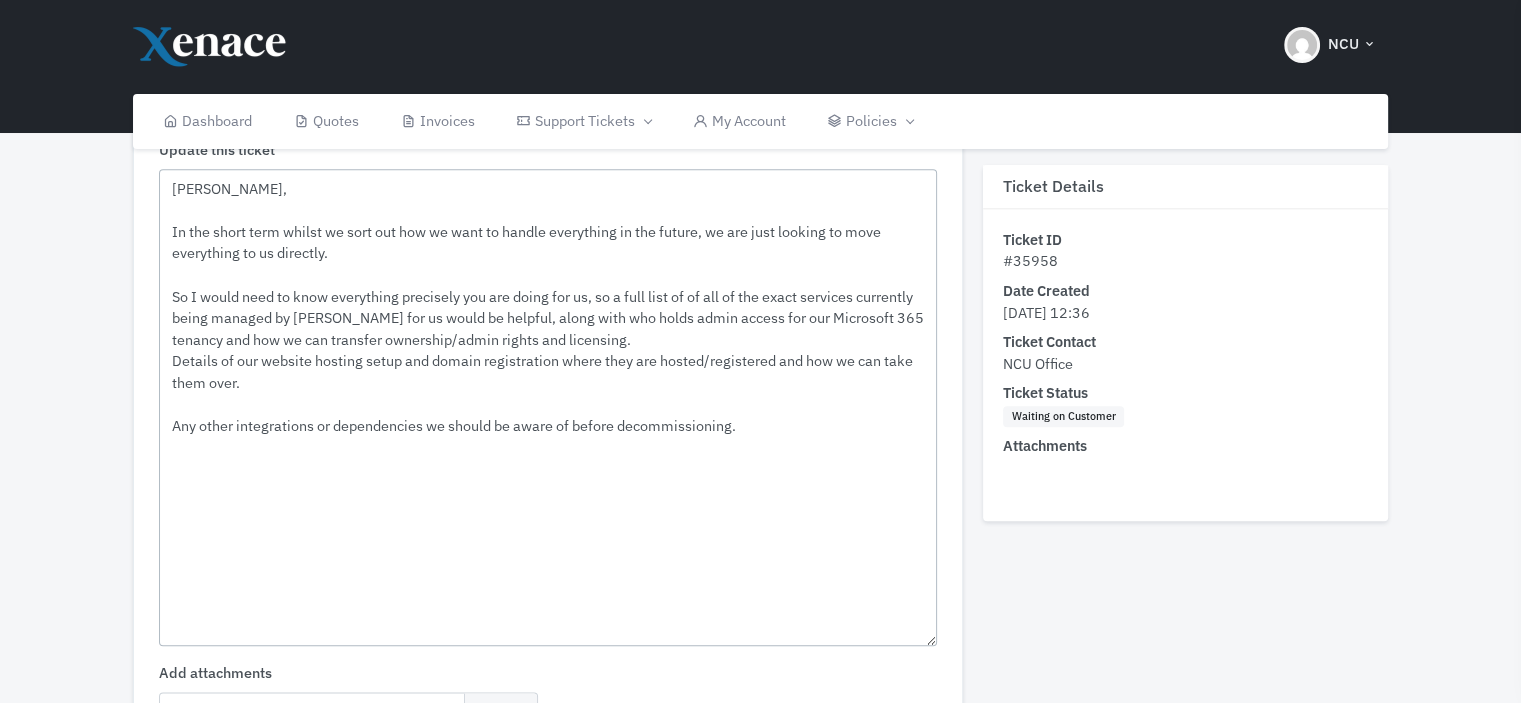 click on "[PERSON_NAME],
In the short term whilst we sort out how we want to handle everything in the future, we are just looking to move everything to us directly.
So I would need to know everything precisely you are doing for us, so a full list of of all of the exact services currently being managed by [PERSON_NAME] for us would be helpful, along with who holds admin access for our Microsoft 365 tenancy and how we can transfer ownership/admin rights and licensing.
Details of our website hosting setup and domain registration where they are hosted/registered and how we can take them over.
Any other integrations or dependencies we should be aware of before decommissioning." at bounding box center (548, 407) 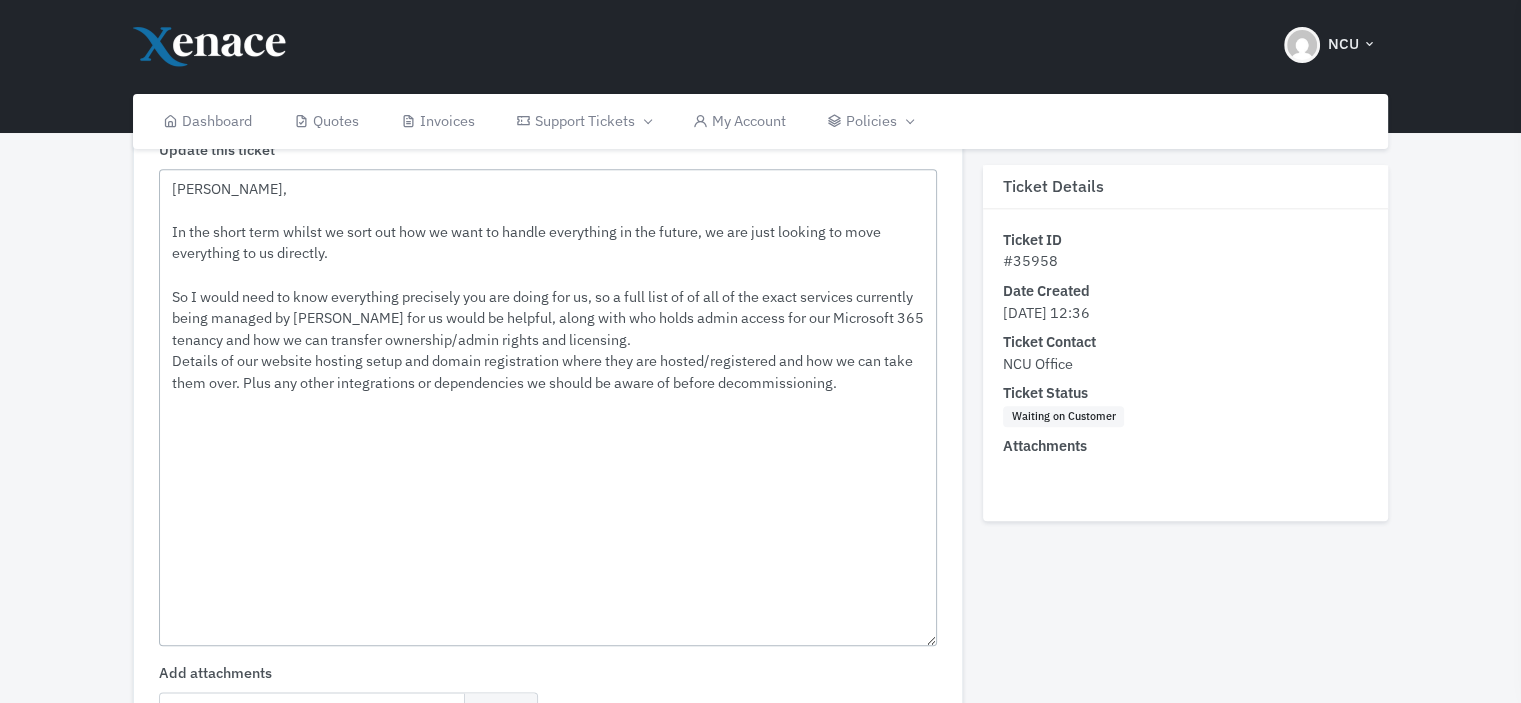 click on "[PERSON_NAME],
In the short term whilst we sort out how we want to handle everything in the future, we are just looking to move everything to us directly.
So I would need to know everything precisely you are doing for us, so a full list of of all of the exact services currently being managed by [PERSON_NAME] for us would be helpful, along with who holds admin access for our Microsoft 365 tenancy and how we can transfer ownership/admin rights and licensing.
Details of our website hosting setup and domain registration where they are hosted/registered and how we can take them over. Plus any other integrations or dependencies we should be aware of before decommissioning." at bounding box center [548, 407] 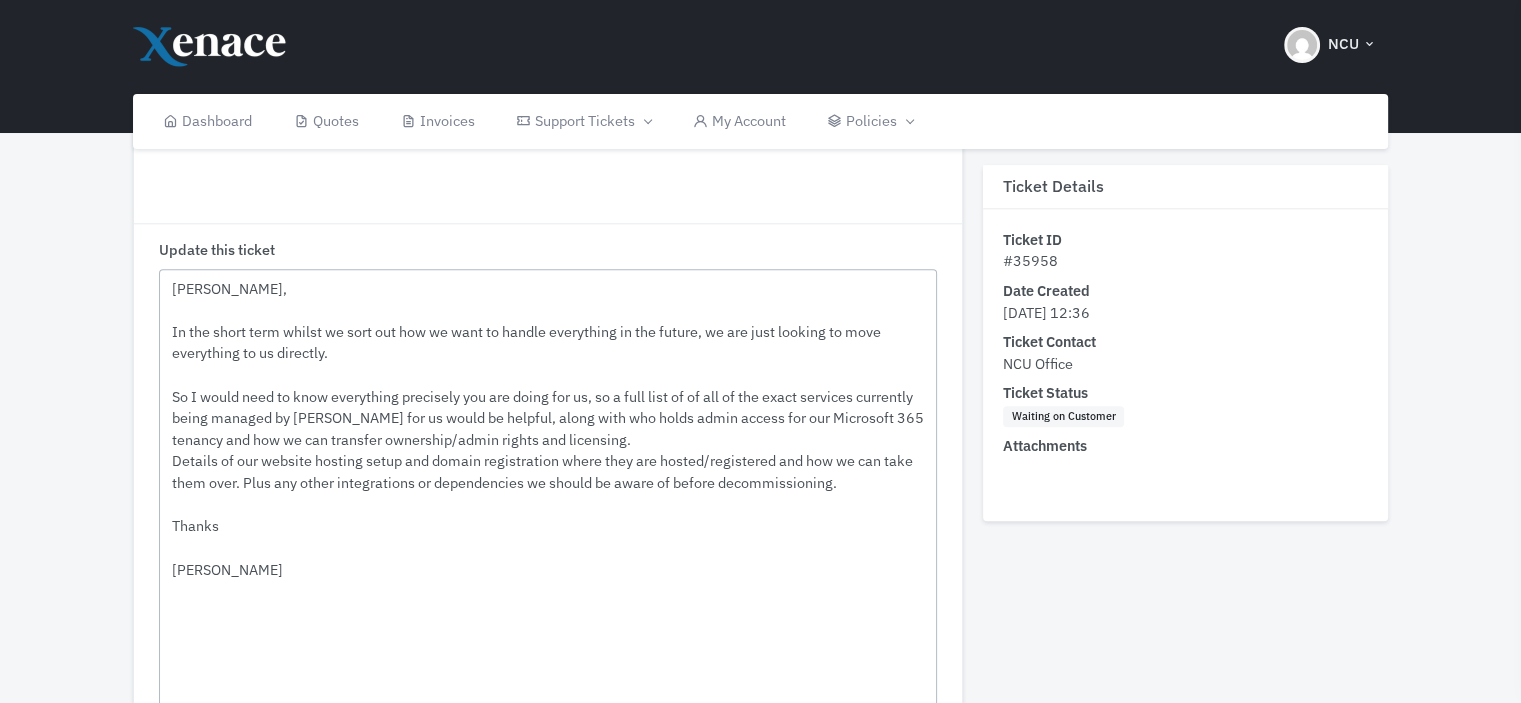 scroll, scrollTop: 2374, scrollLeft: 0, axis: vertical 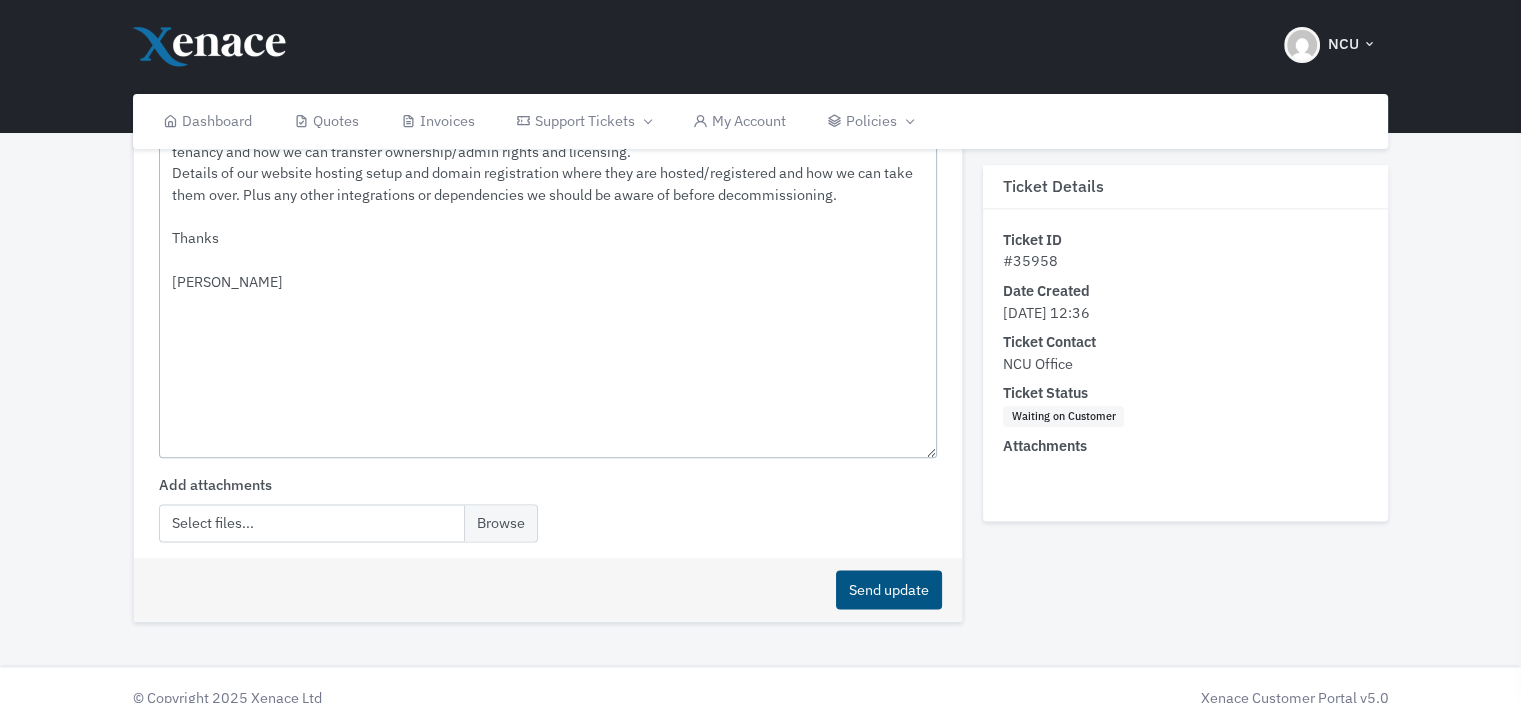 type on "[PERSON_NAME],
In the short term whilst we sort out how we want to handle everything in the future, we are just looking to move everything to us directly.
So I would need to know everything precisely you are doing for us, so a full list of of all of the exact services currently being managed by [PERSON_NAME] for us would be helpful, along with who holds admin access for our Microsoft 365 tenancy and how we can transfer ownership/admin rights and licensing.
Details of our website hosting setup and domain registration where they are hosted/registered and how we can take them over. Plus any other integrations or dependencies we should be aware of before decommissioning.
Thanks
[PERSON_NAME]" 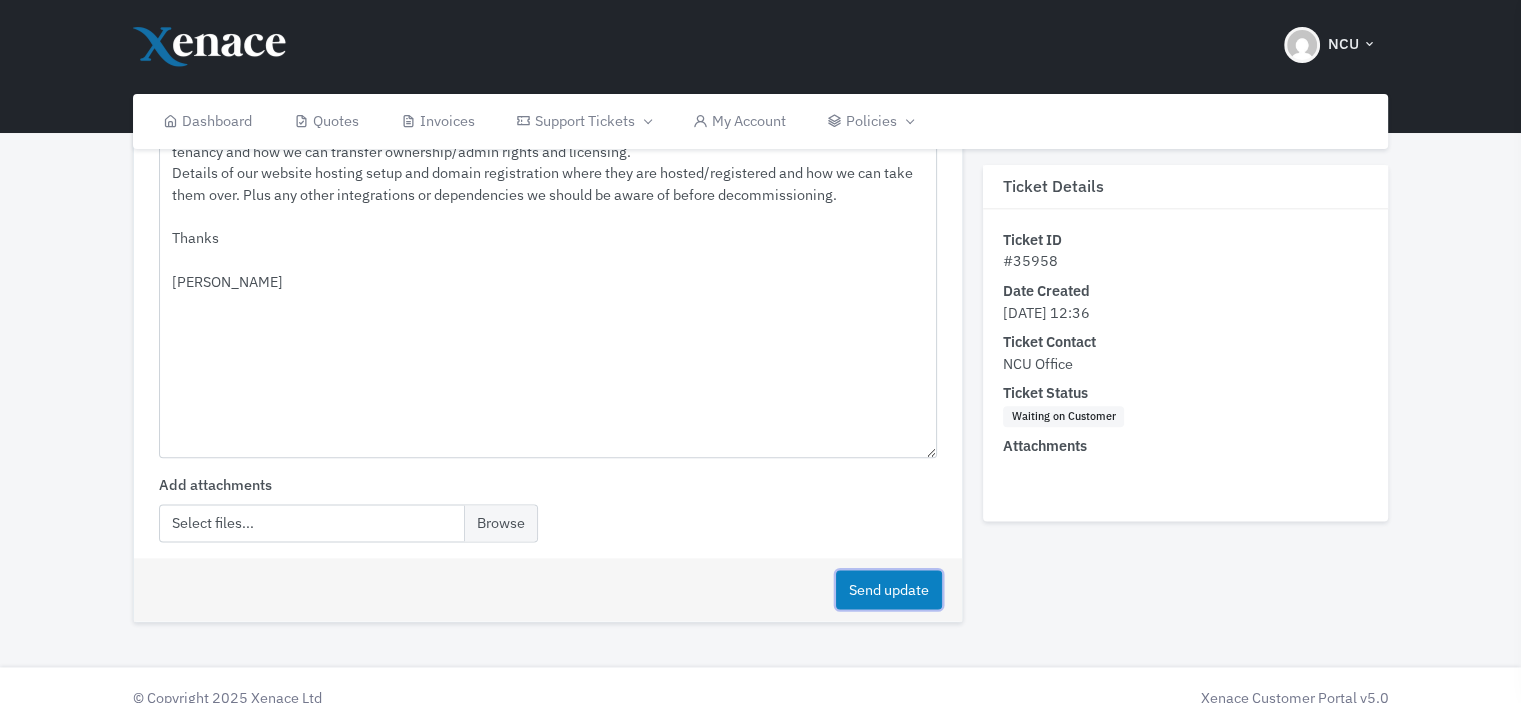 click on "Send update" at bounding box center (889, 589) 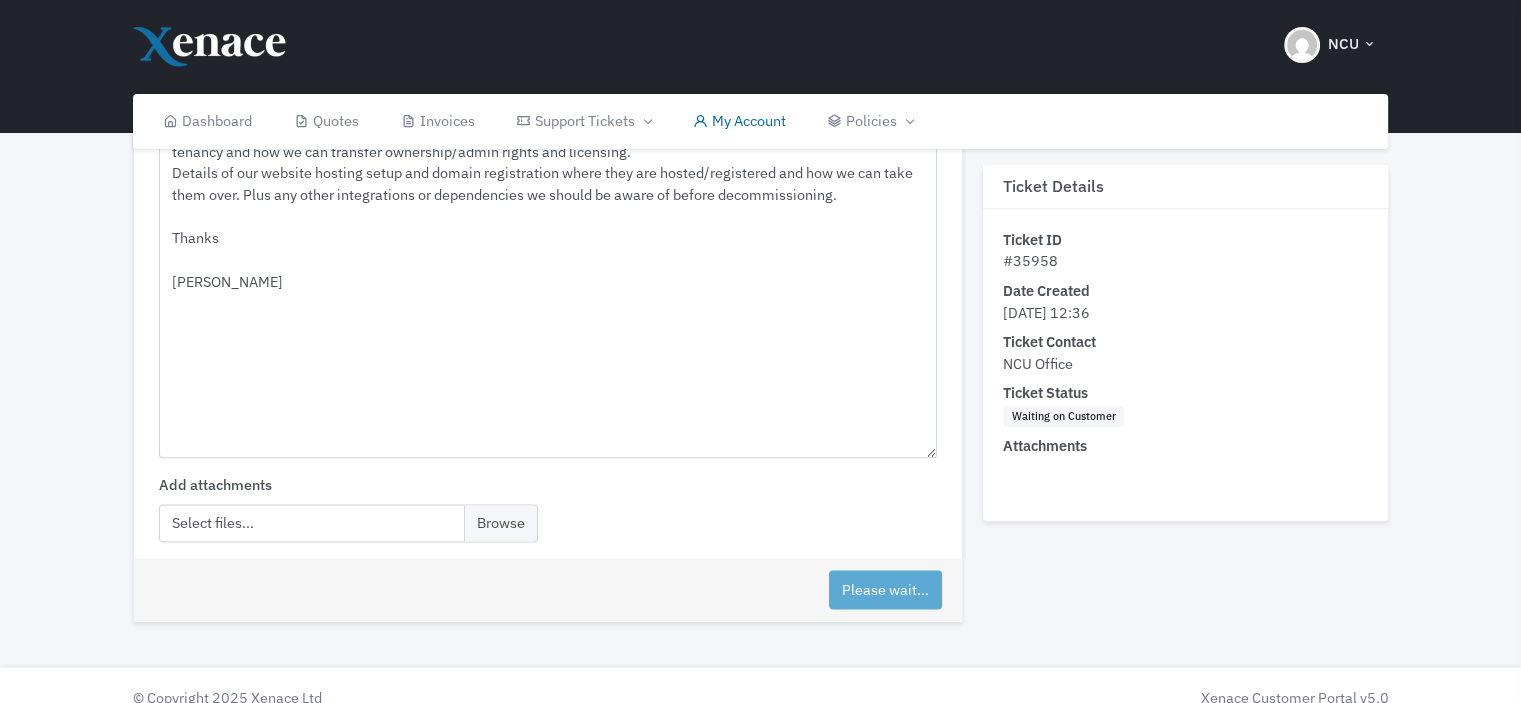 type 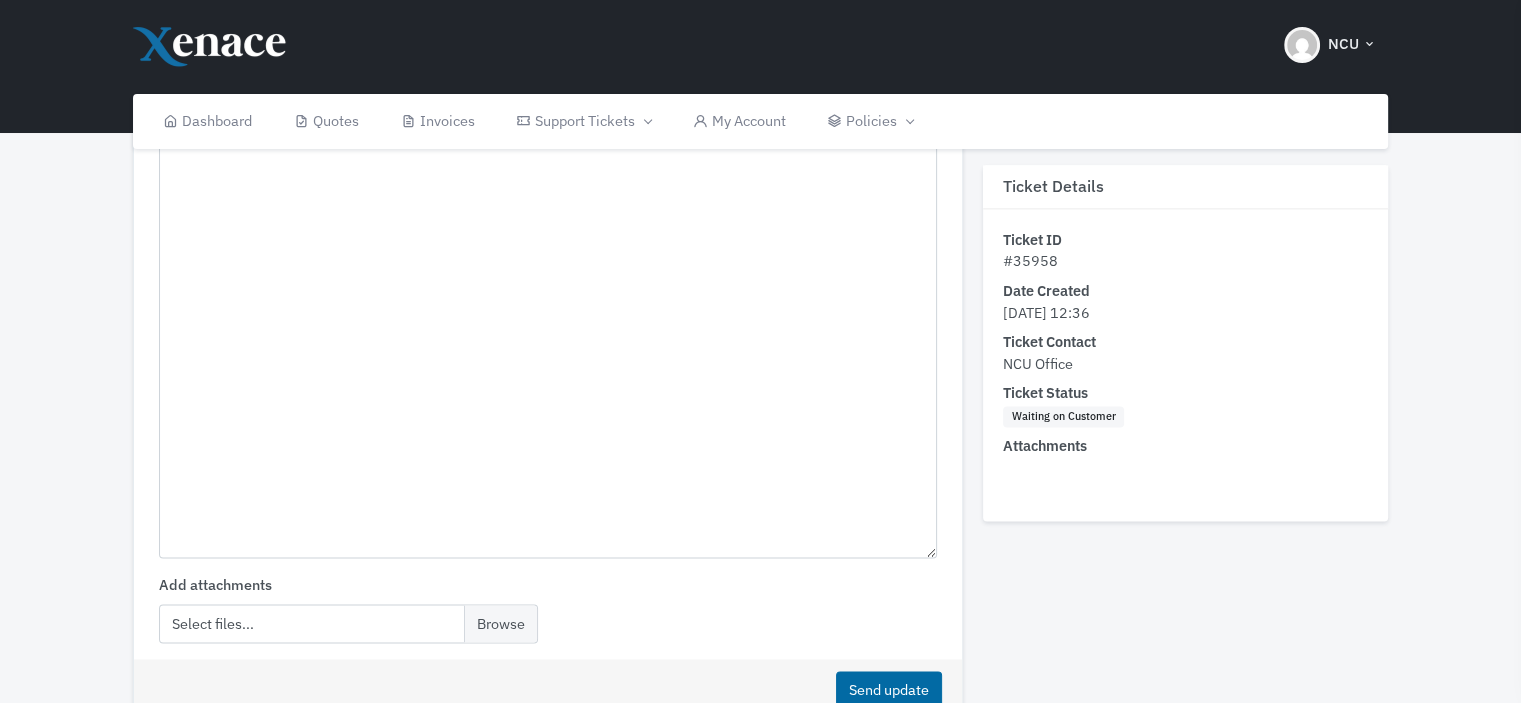 scroll, scrollTop: 2085, scrollLeft: 0, axis: vertical 